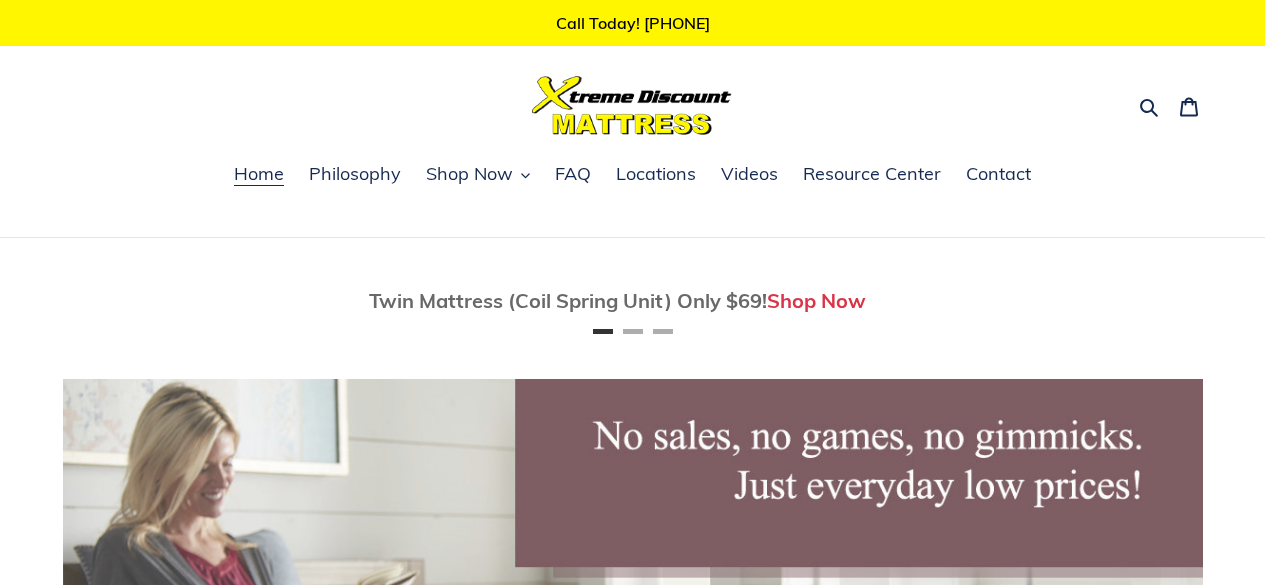 scroll, scrollTop: 0, scrollLeft: 0, axis: both 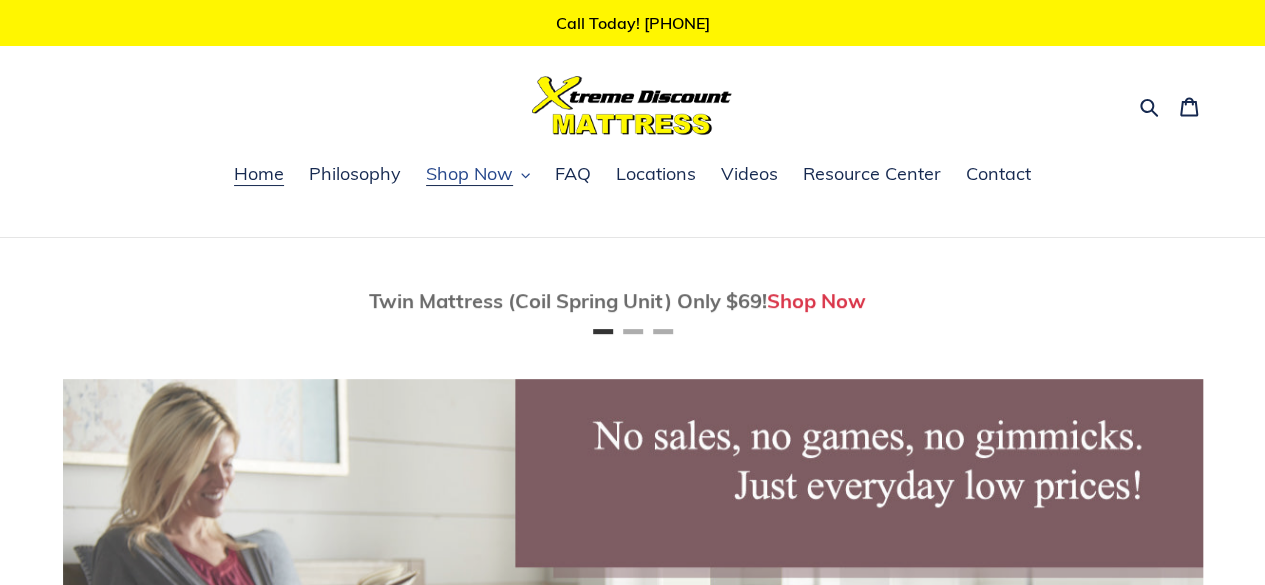 click on "Shop Now" at bounding box center (469, 174) 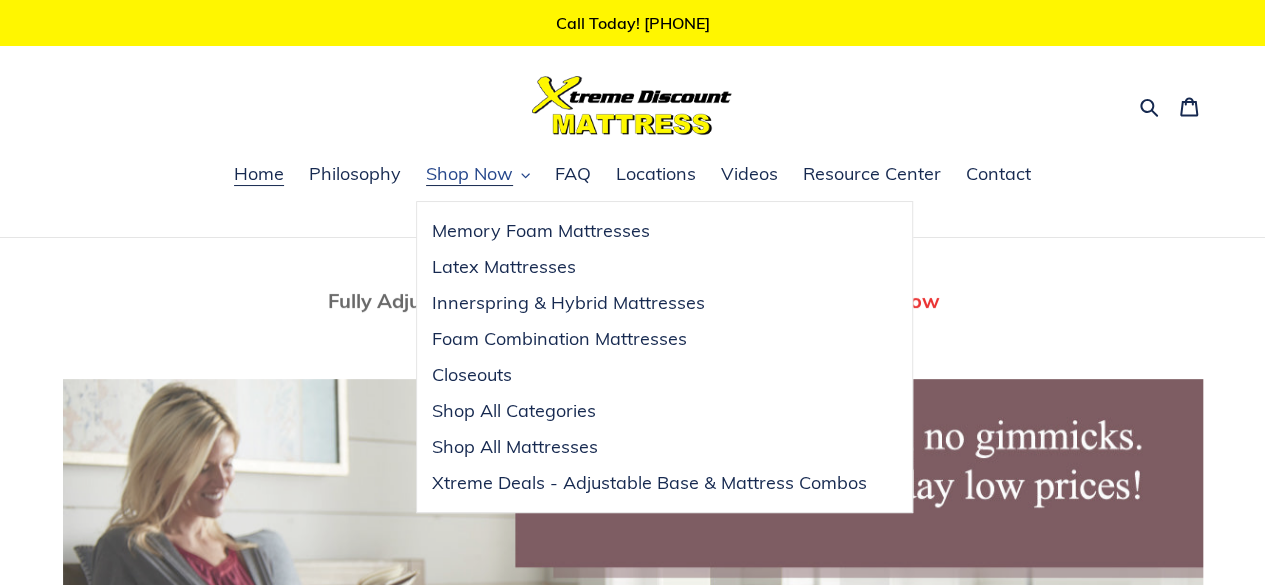 scroll, scrollTop: 0, scrollLeft: 1140, axis: horizontal 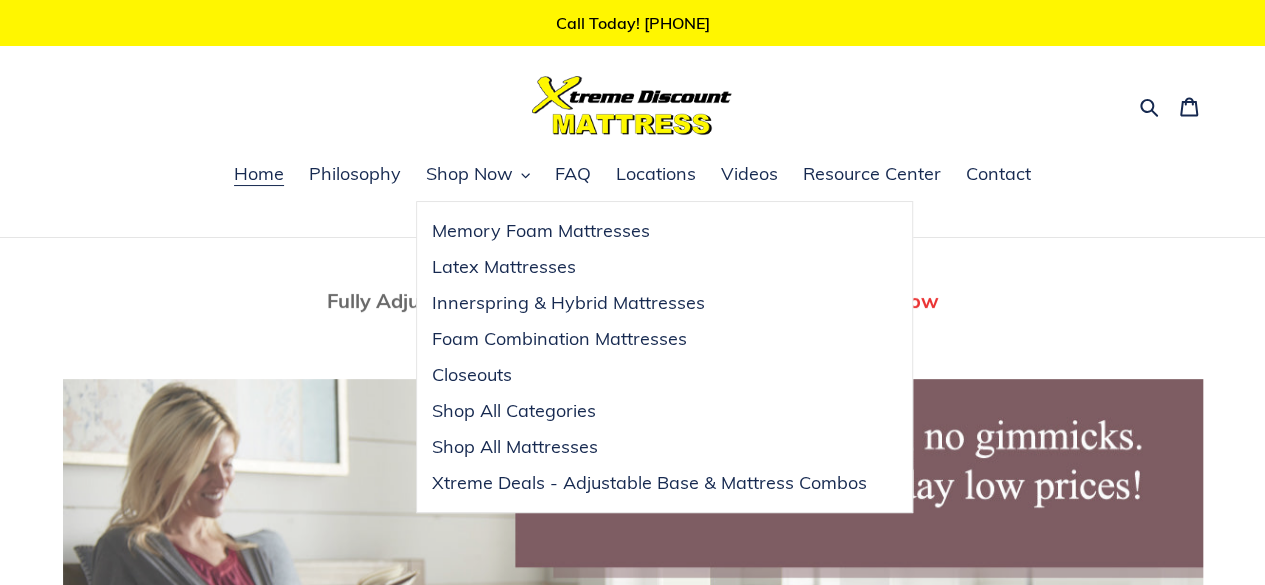click on "Search
Cart
0
items" at bounding box center (632, 105) 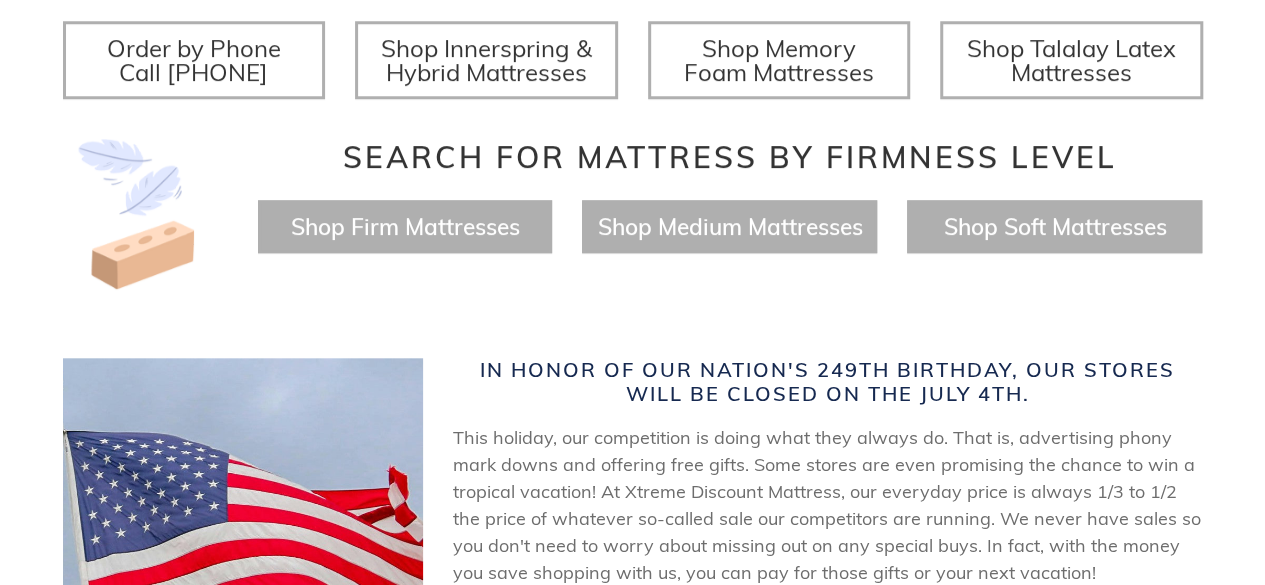 scroll, scrollTop: 811, scrollLeft: 0, axis: vertical 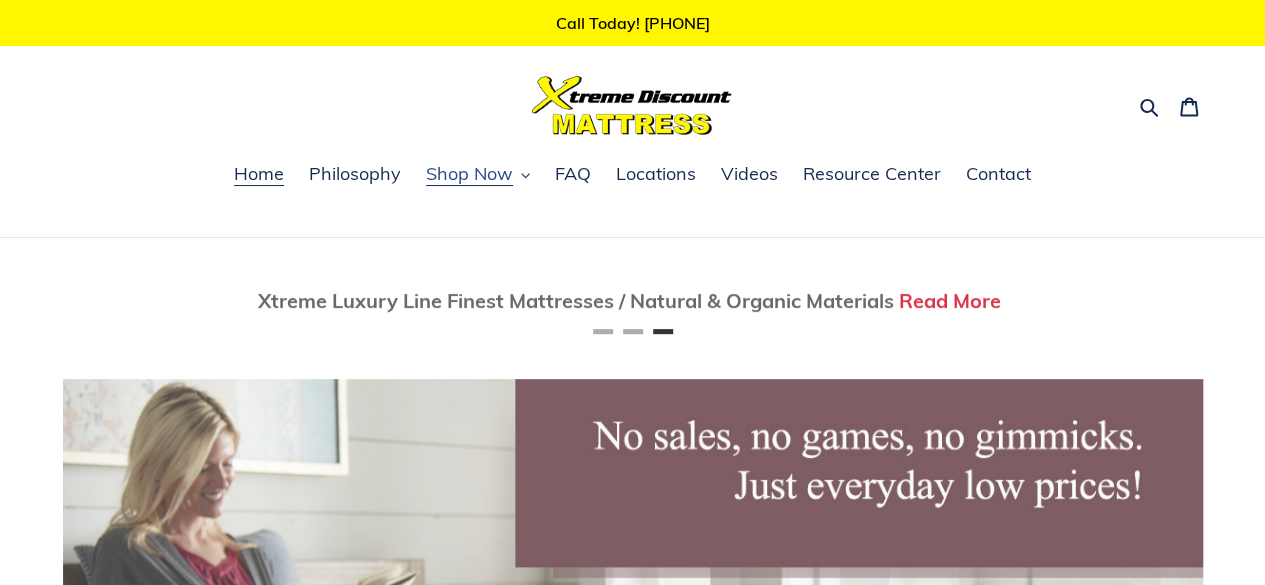 click on "Shop Now" at bounding box center (469, 174) 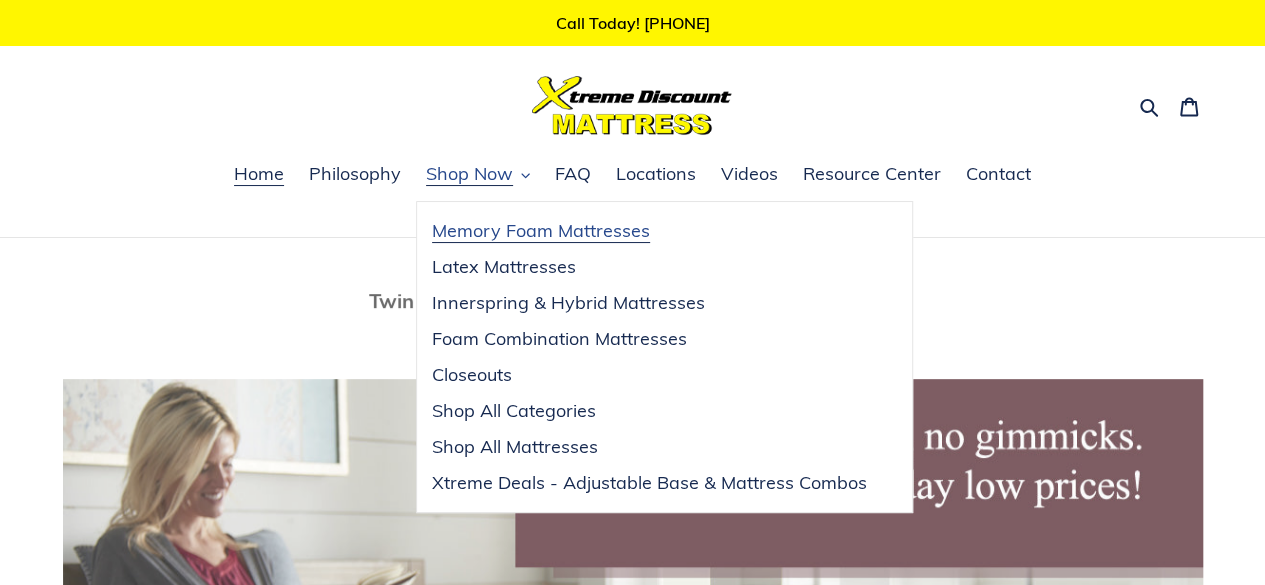 scroll, scrollTop: 0, scrollLeft: 0, axis: both 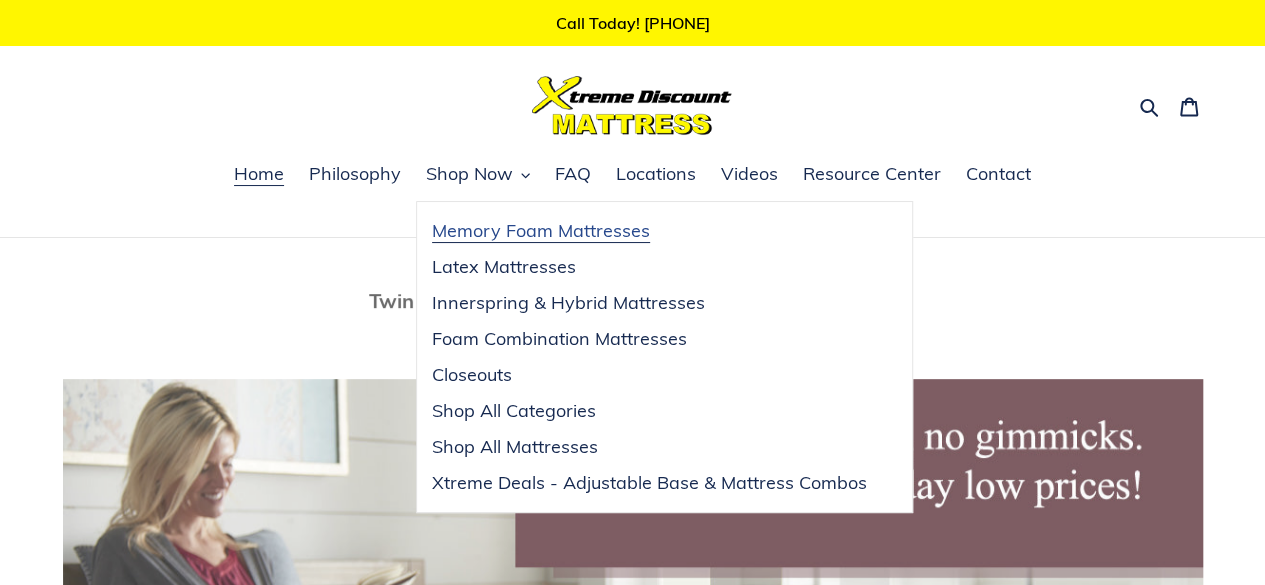 click on "Memory Foam Mattresses" at bounding box center (541, 231) 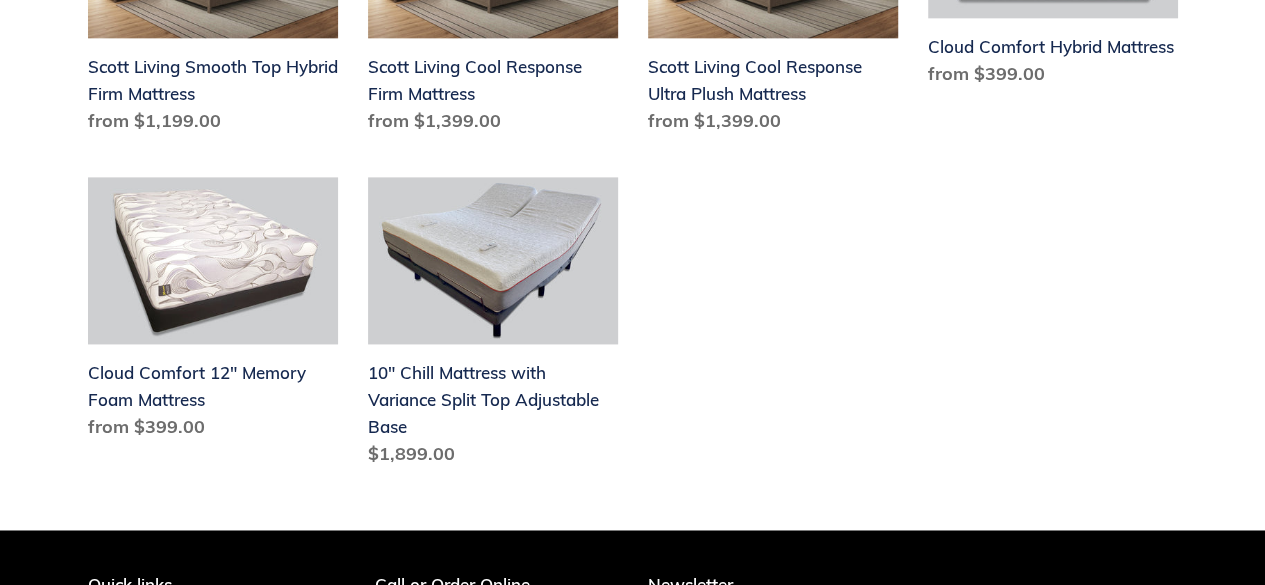 scroll, scrollTop: 1297, scrollLeft: 0, axis: vertical 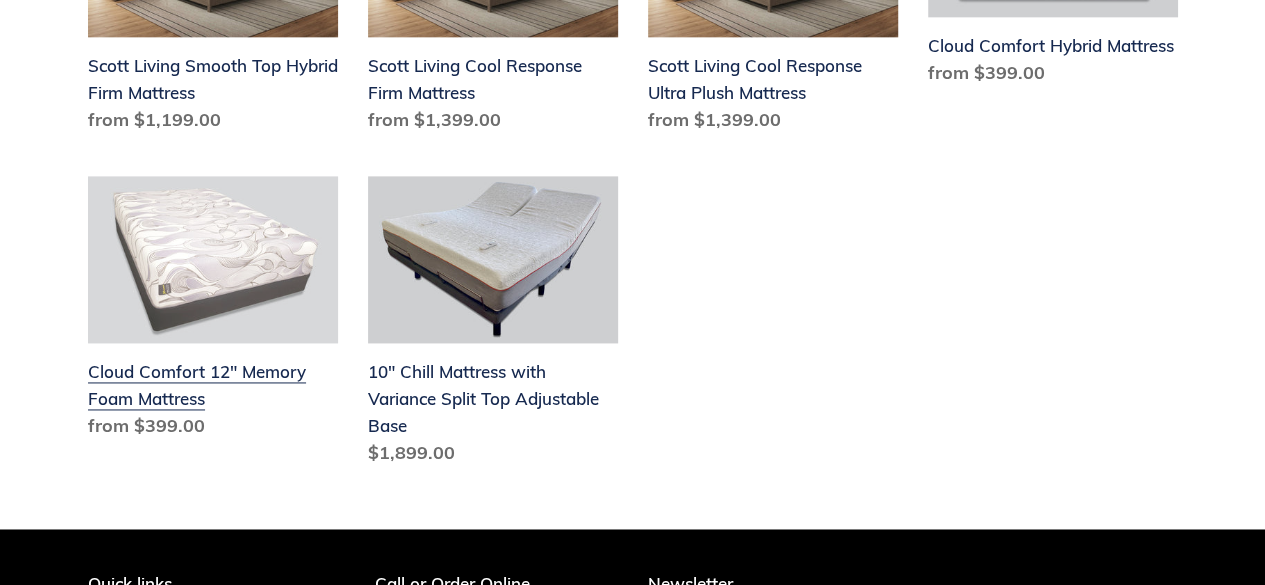 click on "Cloud Comfort 12" Memory Foam Mattress" at bounding box center [213, 311] 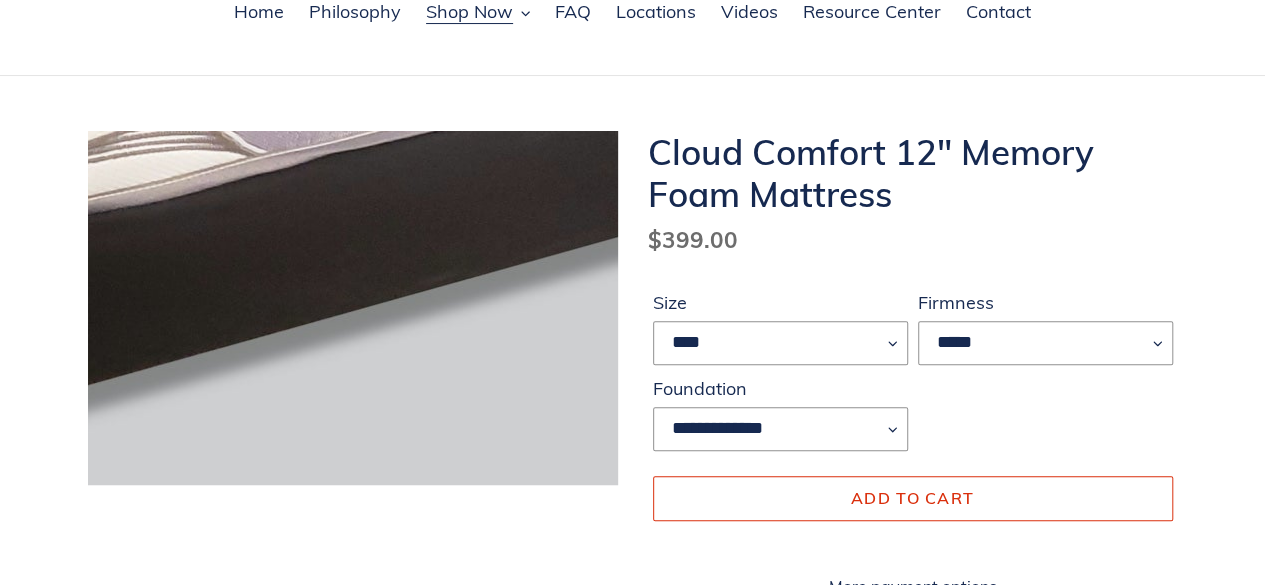 scroll, scrollTop: 161, scrollLeft: 0, axis: vertical 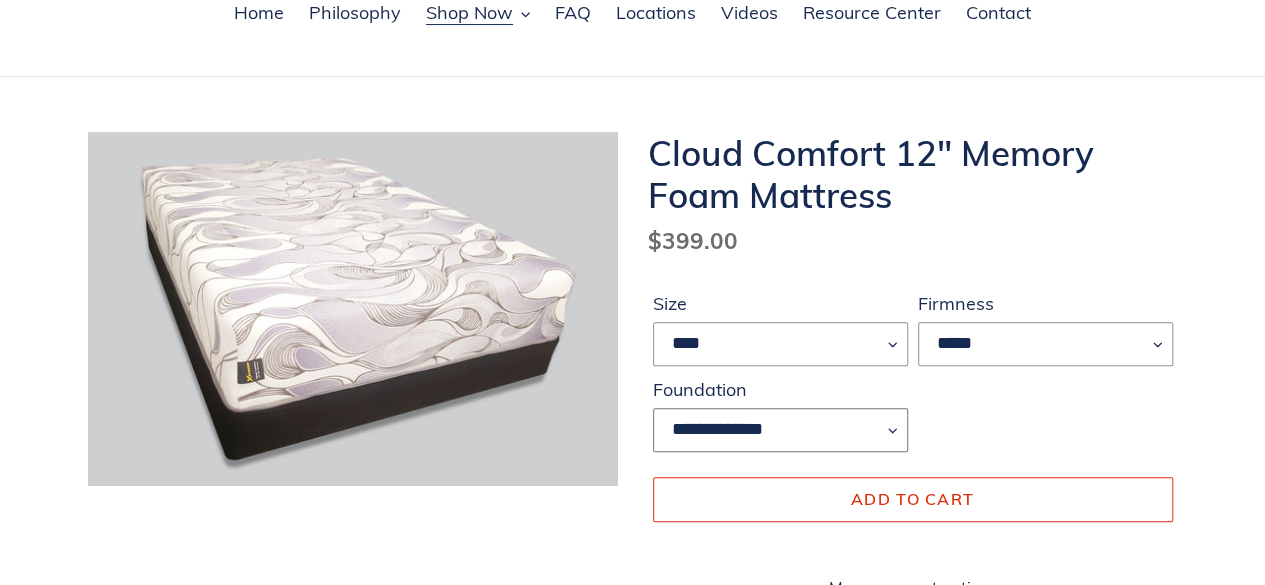 click on "**********" at bounding box center (780, 430) 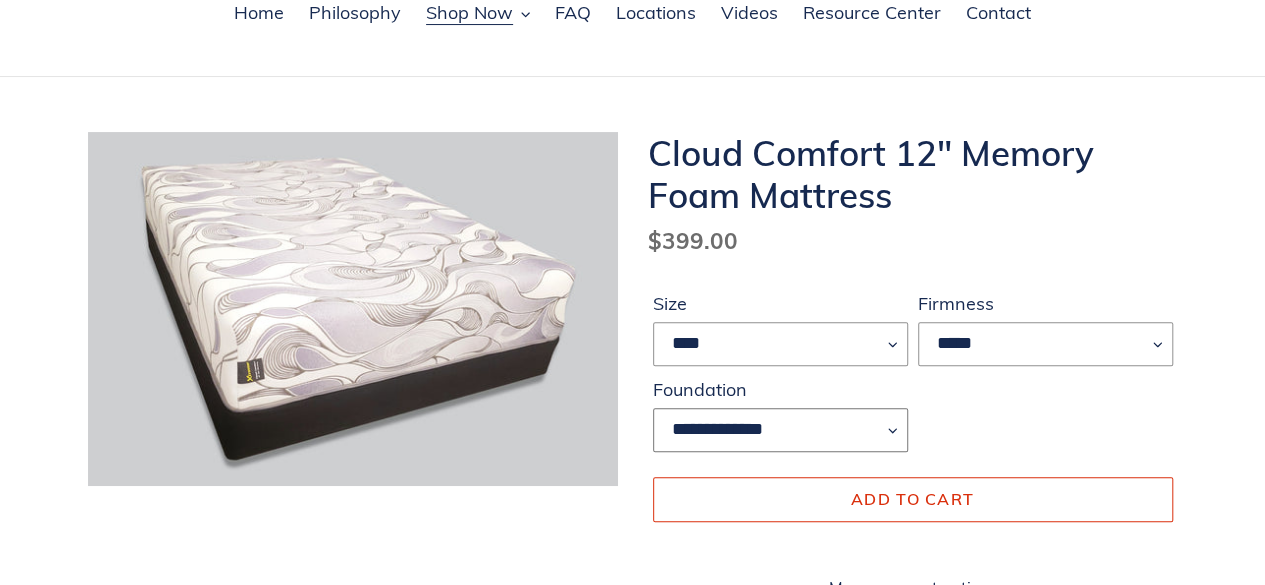 select on "**********" 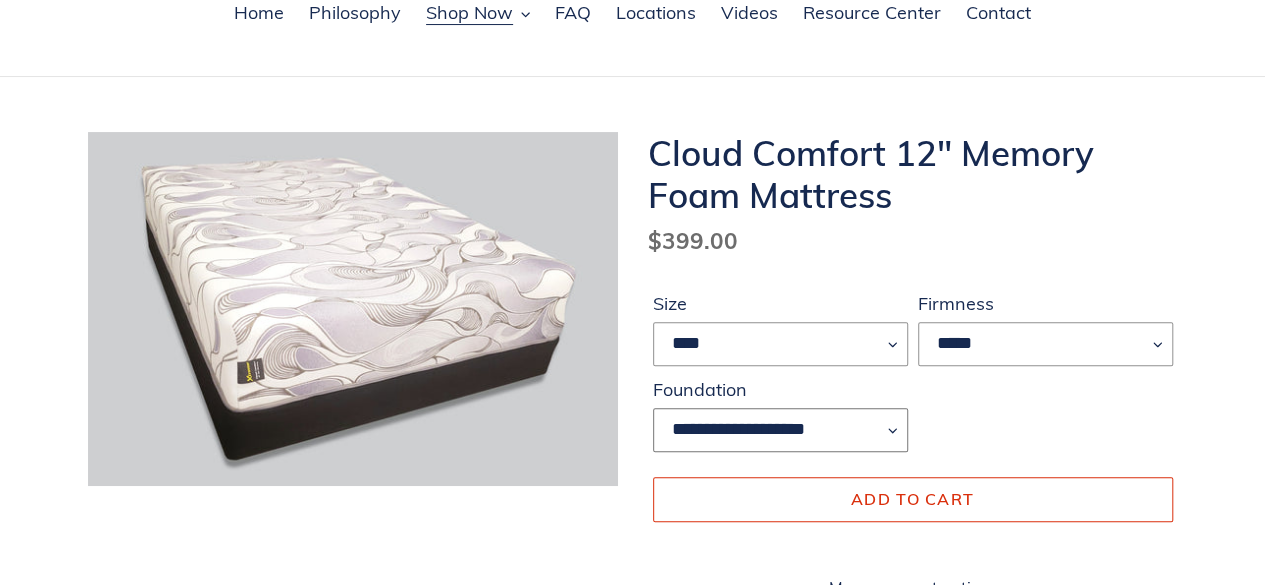 click on "**********" at bounding box center (780, 430) 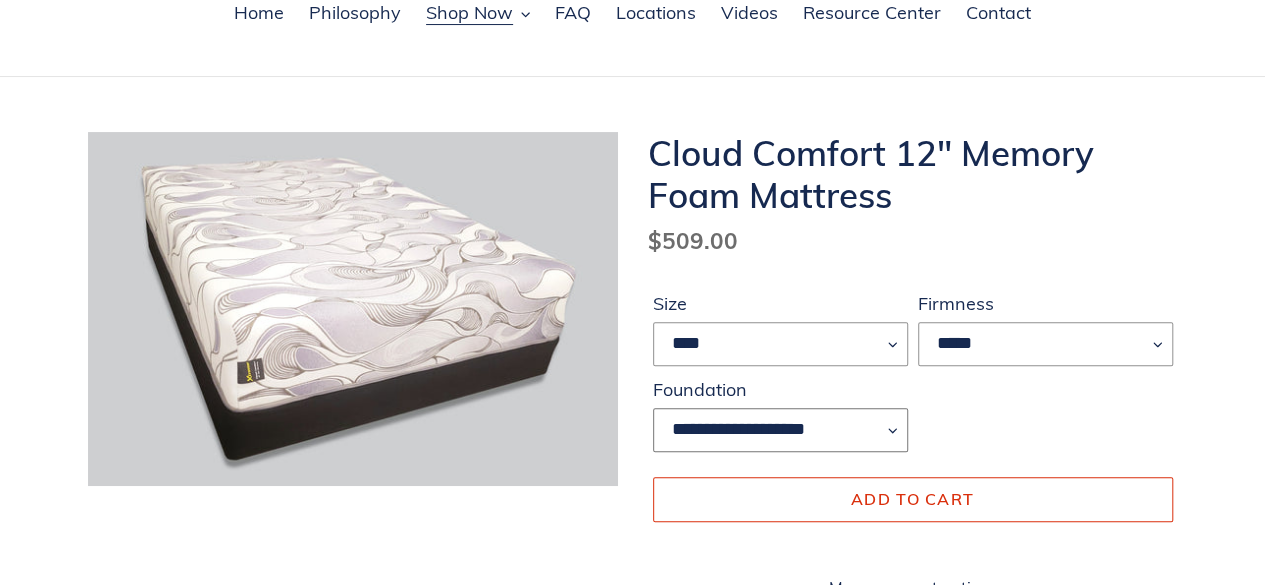 scroll, scrollTop: 0, scrollLeft: 0, axis: both 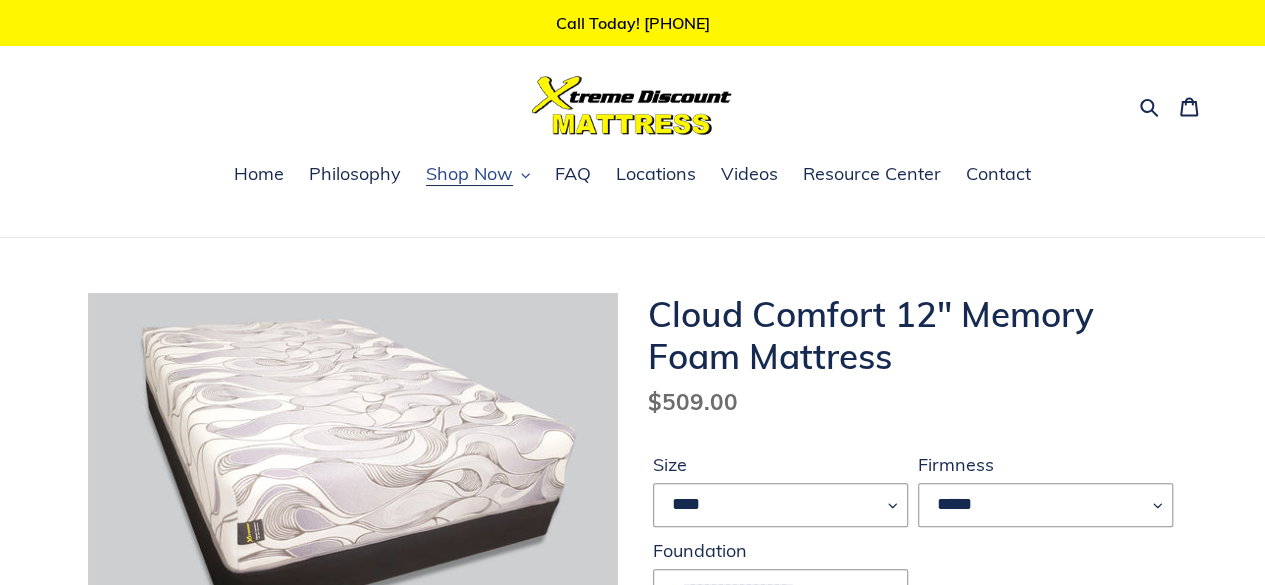 click on "Shop Now" at bounding box center (478, 175) 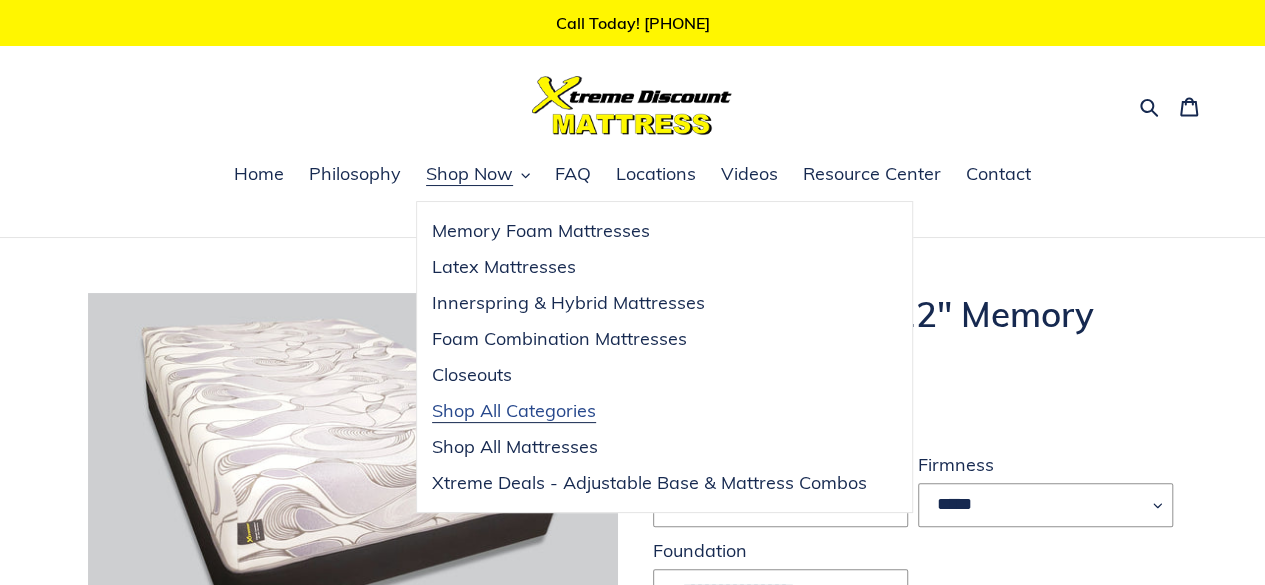 click on "Shop All Categories" at bounding box center (514, 411) 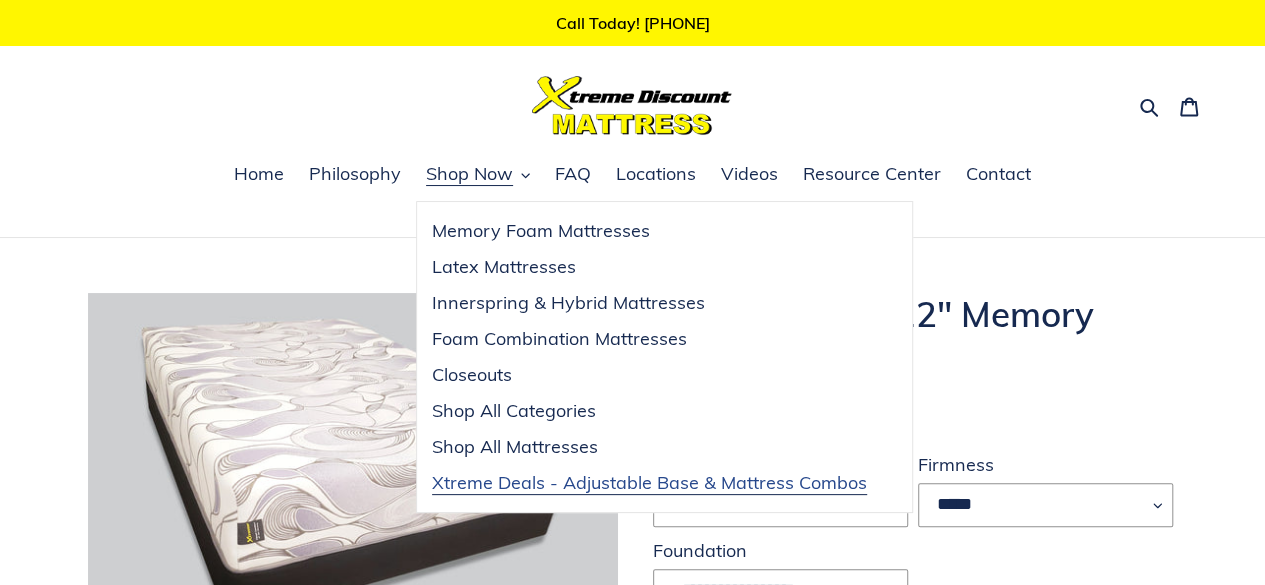 click on "Xtreme Deals - Adjustable Base & Mattress Combos" at bounding box center [649, 483] 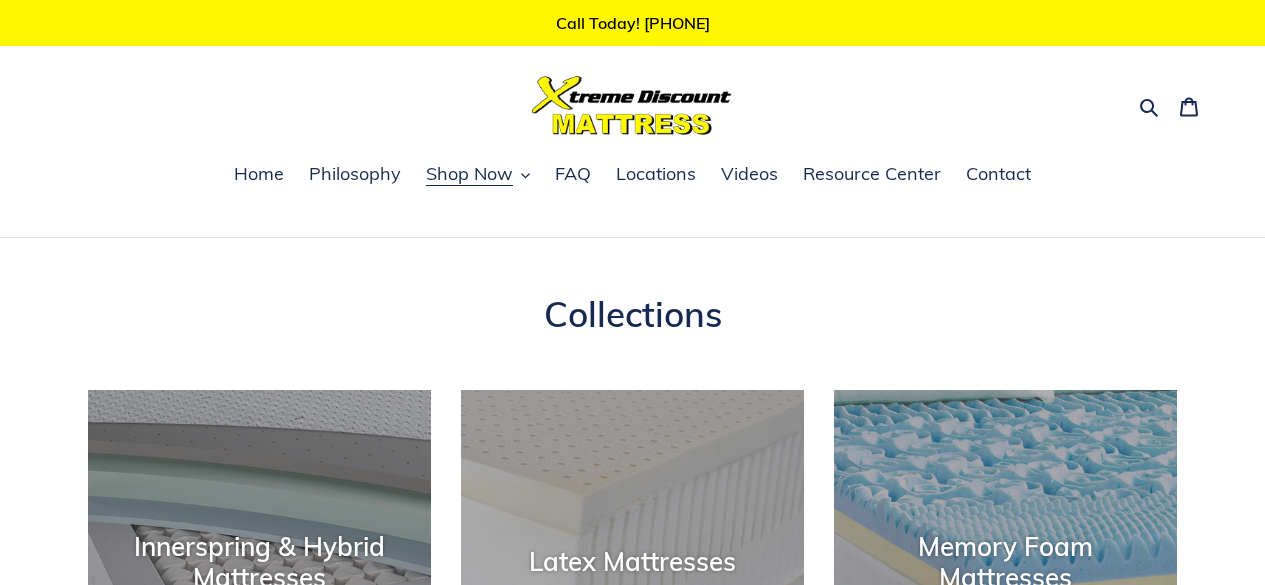 scroll, scrollTop: 0, scrollLeft: 0, axis: both 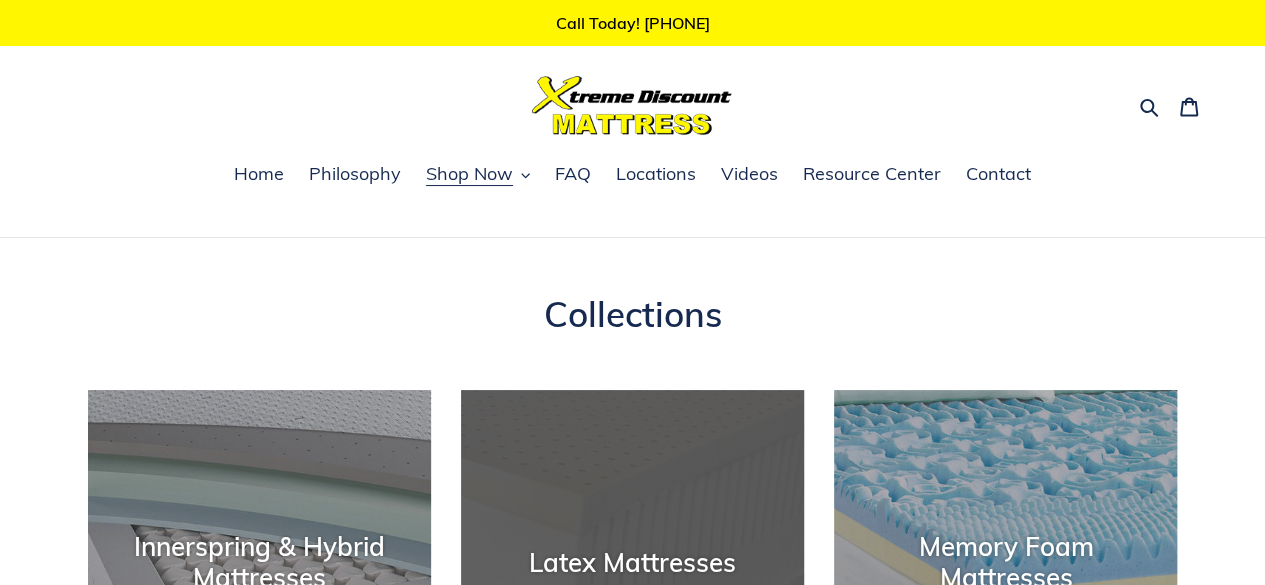 click on "Latex Mattresses" at bounding box center (632, 734) 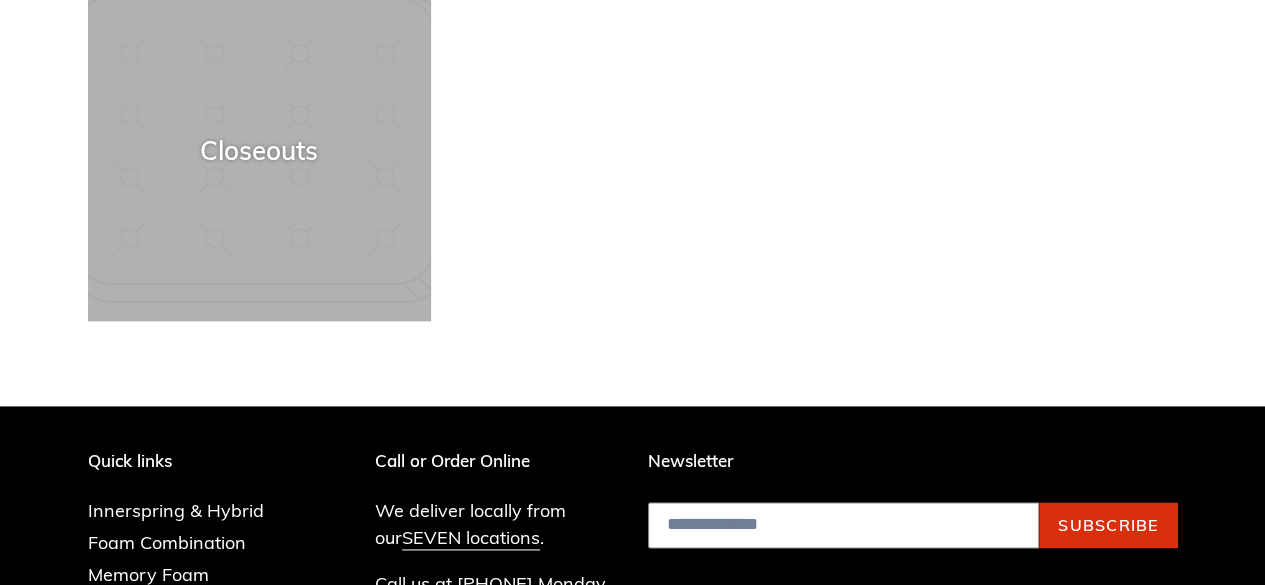 scroll, scrollTop: 1150, scrollLeft: 0, axis: vertical 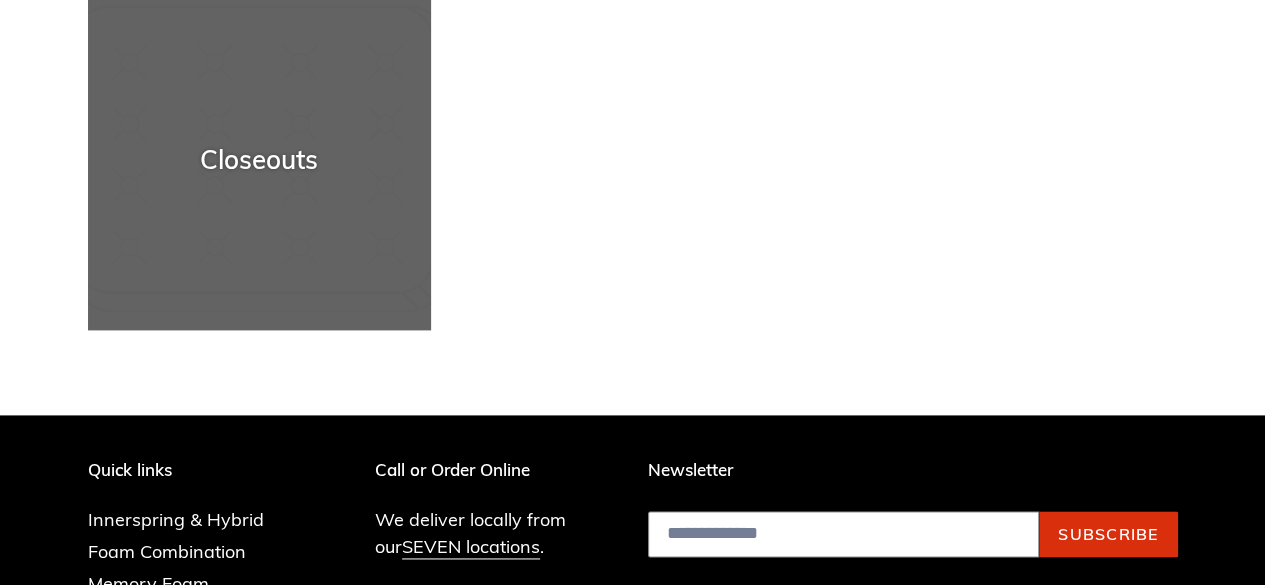 click on "Closeouts" at bounding box center (259, 158) 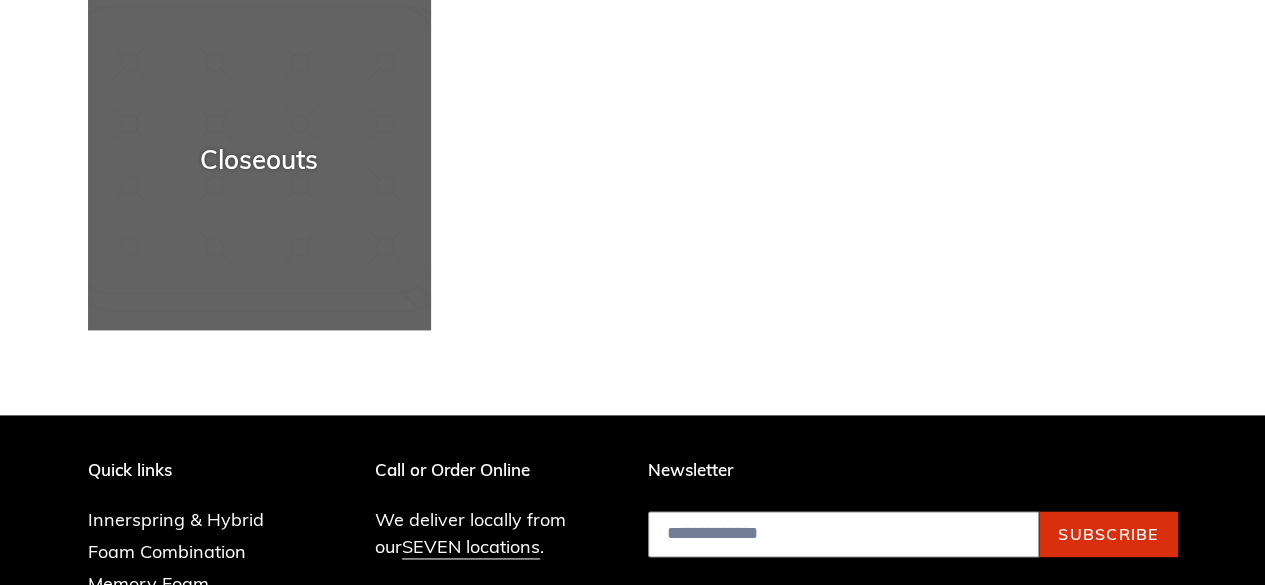 click on "Closeouts" at bounding box center [259, 330] 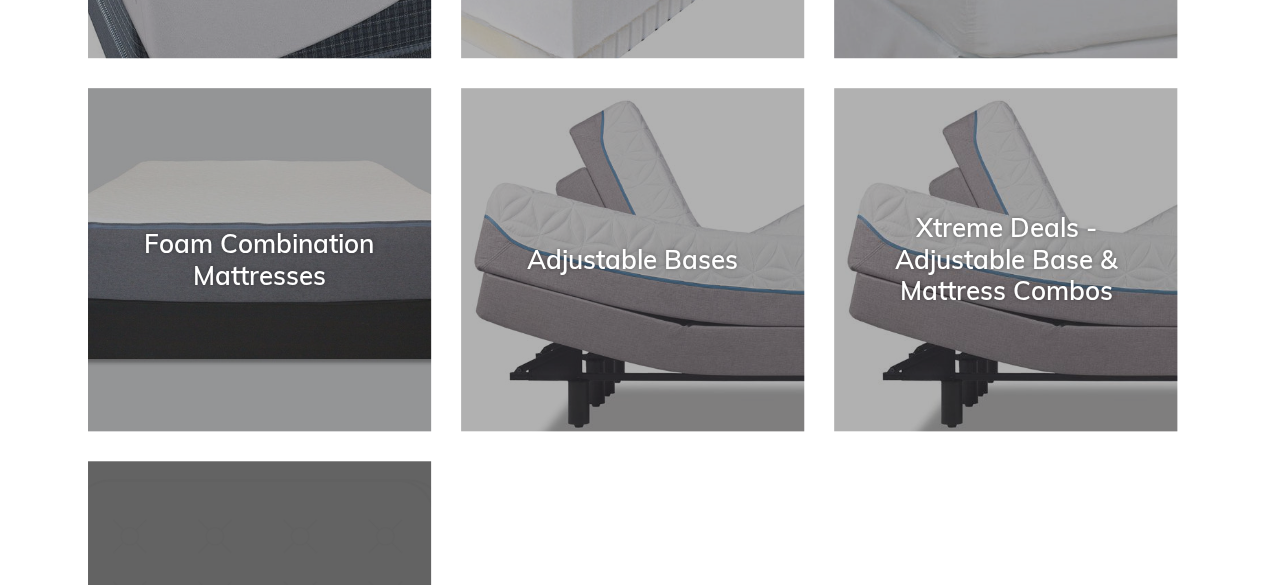scroll, scrollTop: 675, scrollLeft: 0, axis: vertical 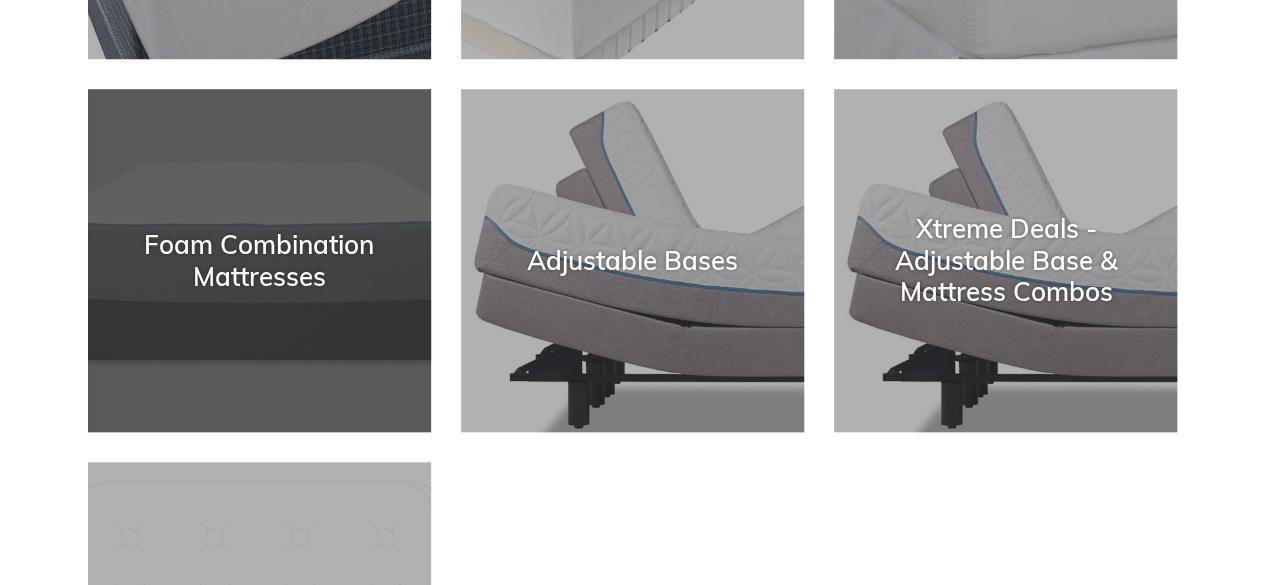 click on "Foam Combination Mattresses" at bounding box center (259, 260) 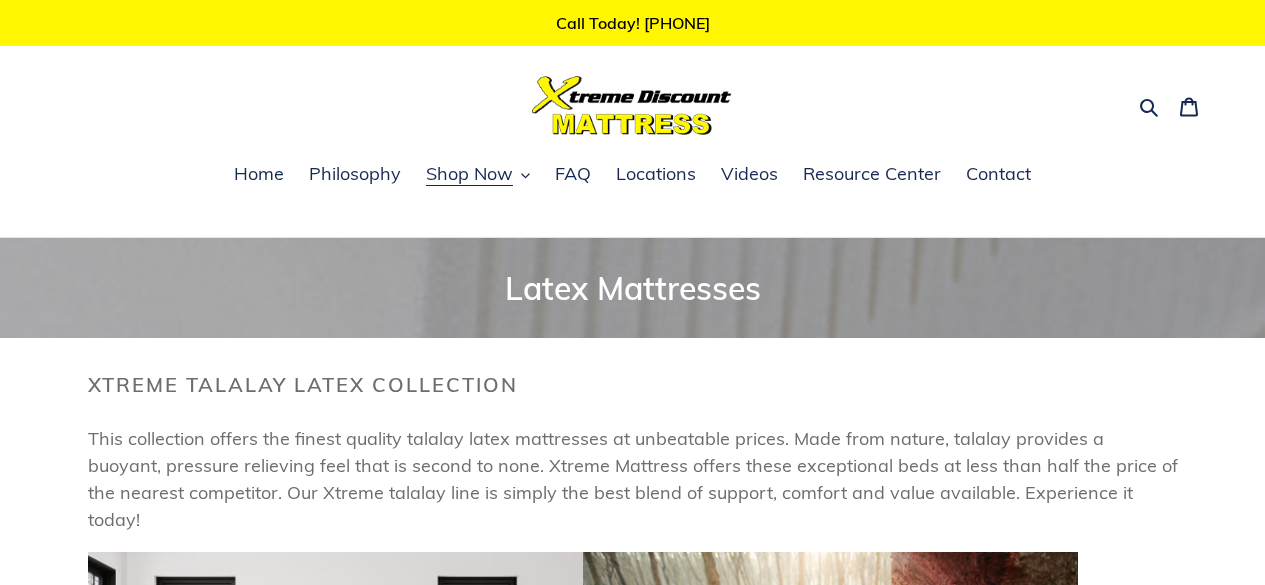 scroll, scrollTop: 0, scrollLeft: 0, axis: both 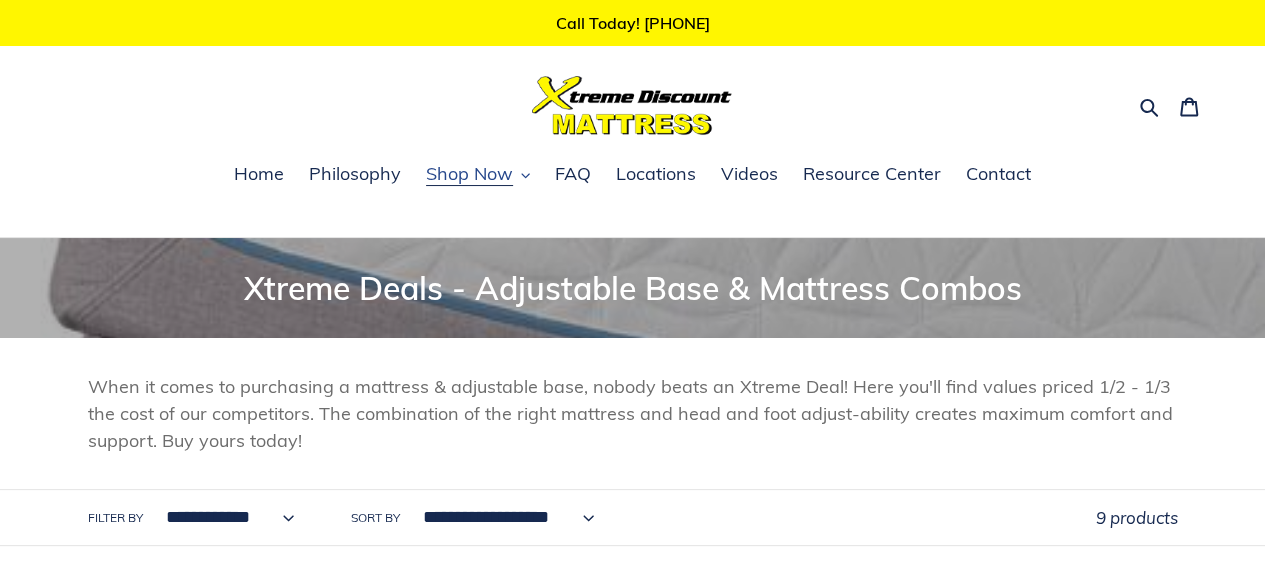 click on "Shop Now" at bounding box center [469, 174] 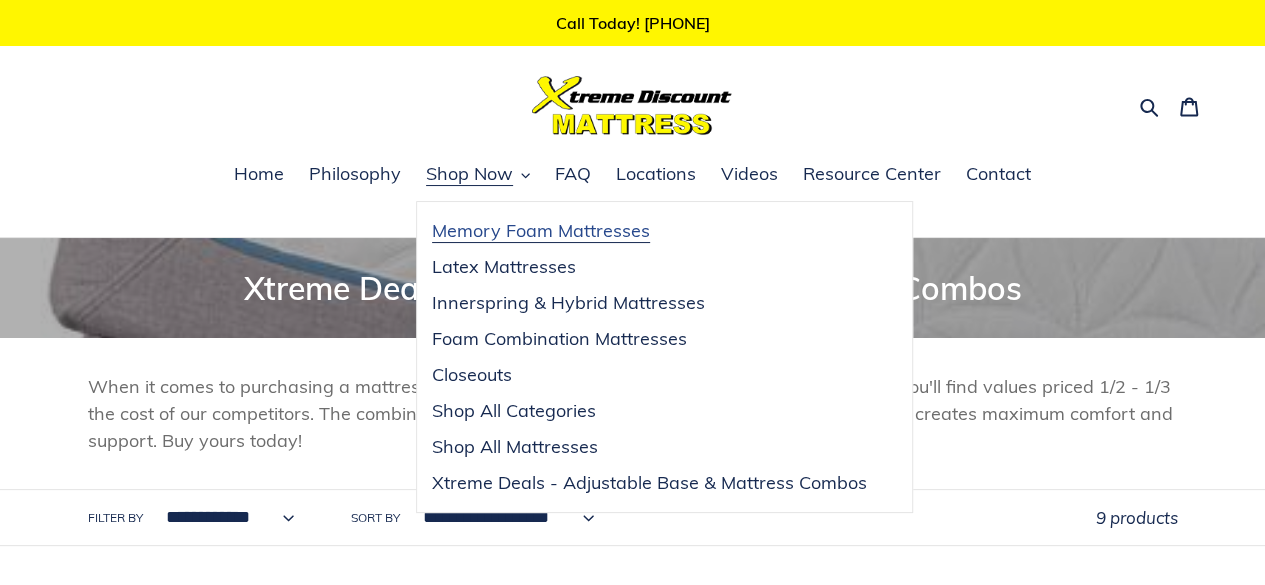 click on "Memory Foam Mattresses" at bounding box center (541, 231) 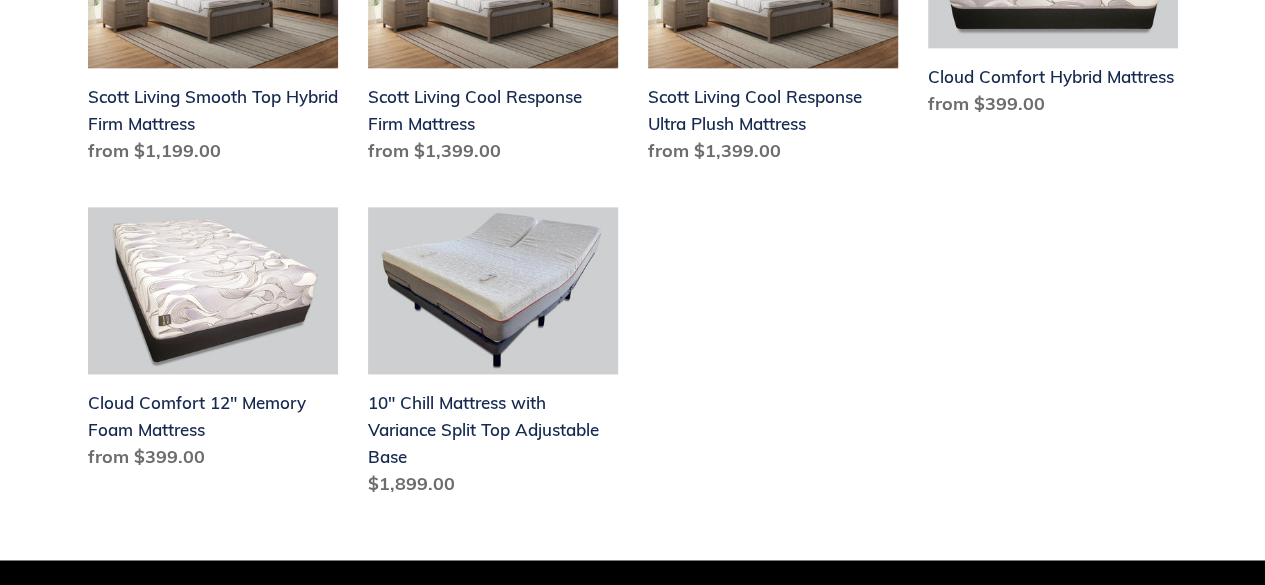scroll, scrollTop: 1299, scrollLeft: 0, axis: vertical 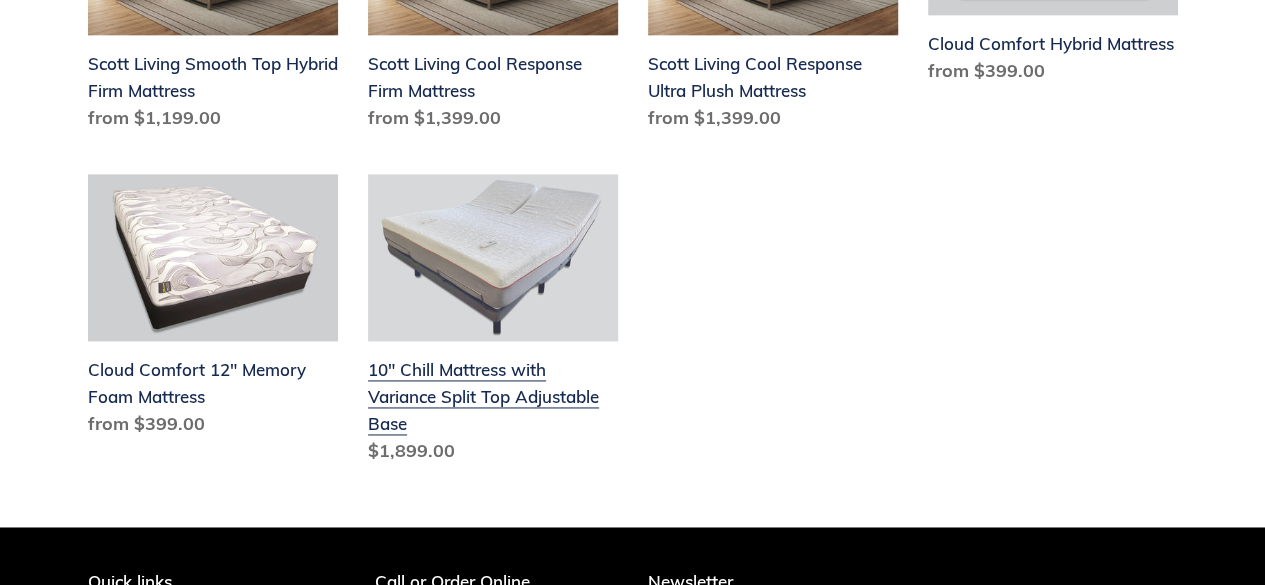 drag, startPoint x: 0, startPoint y: 0, endPoint x: 508, endPoint y: 233, distance: 558.8855 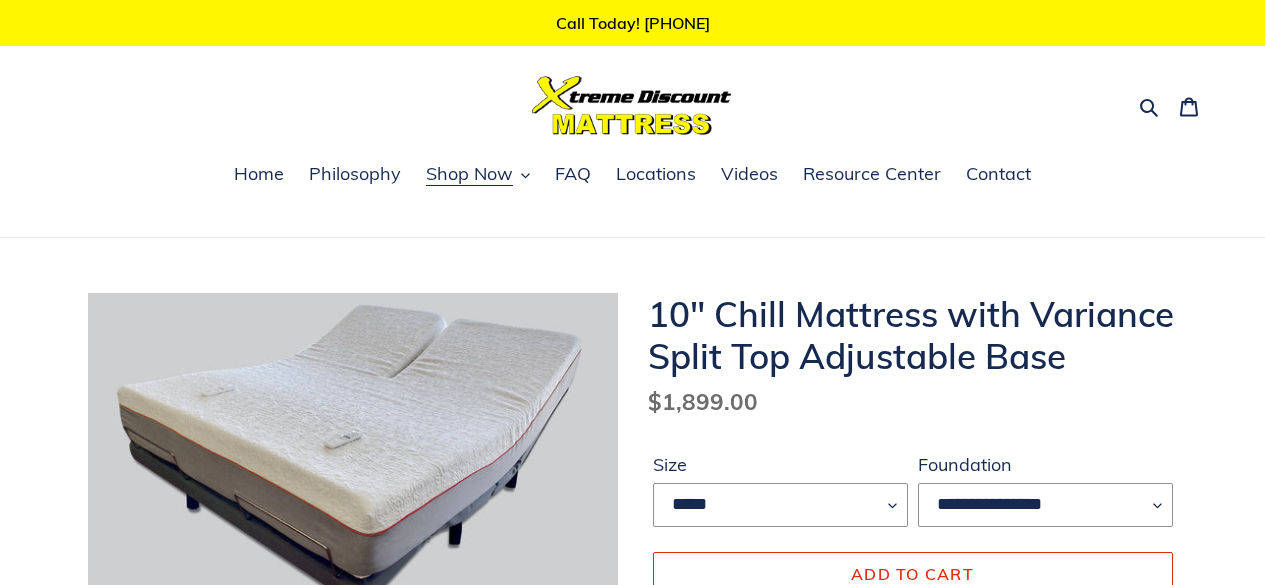 scroll, scrollTop: 0, scrollLeft: 0, axis: both 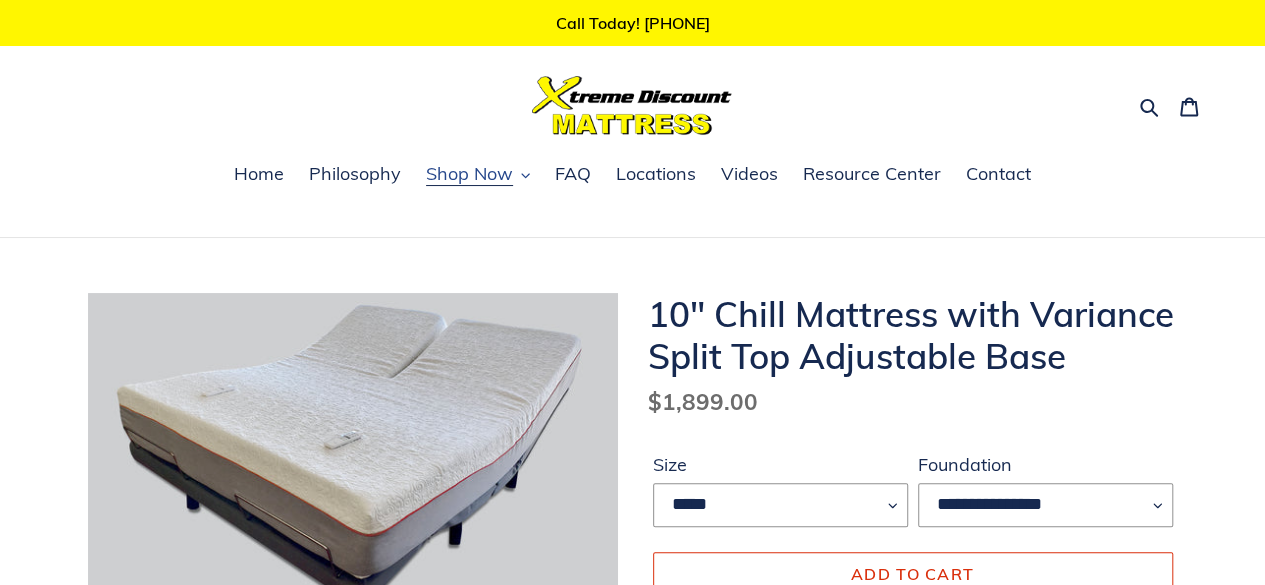 click on "Shop Now" at bounding box center [469, 174] 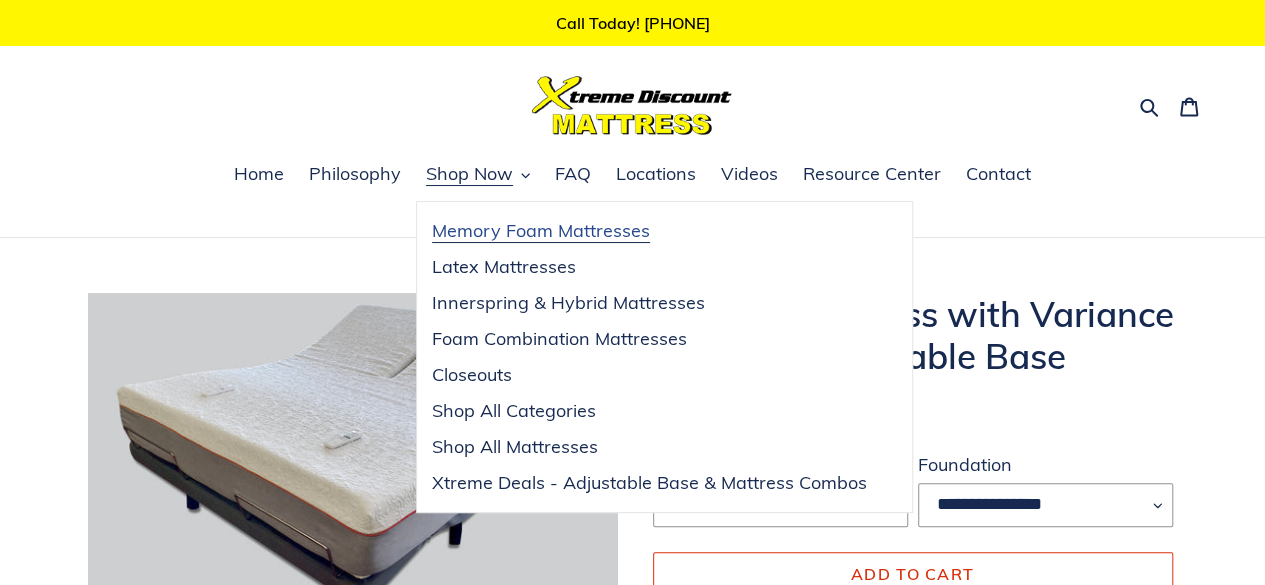 click on "Memory Foam Mattresses" at bounding box center (541, 231) 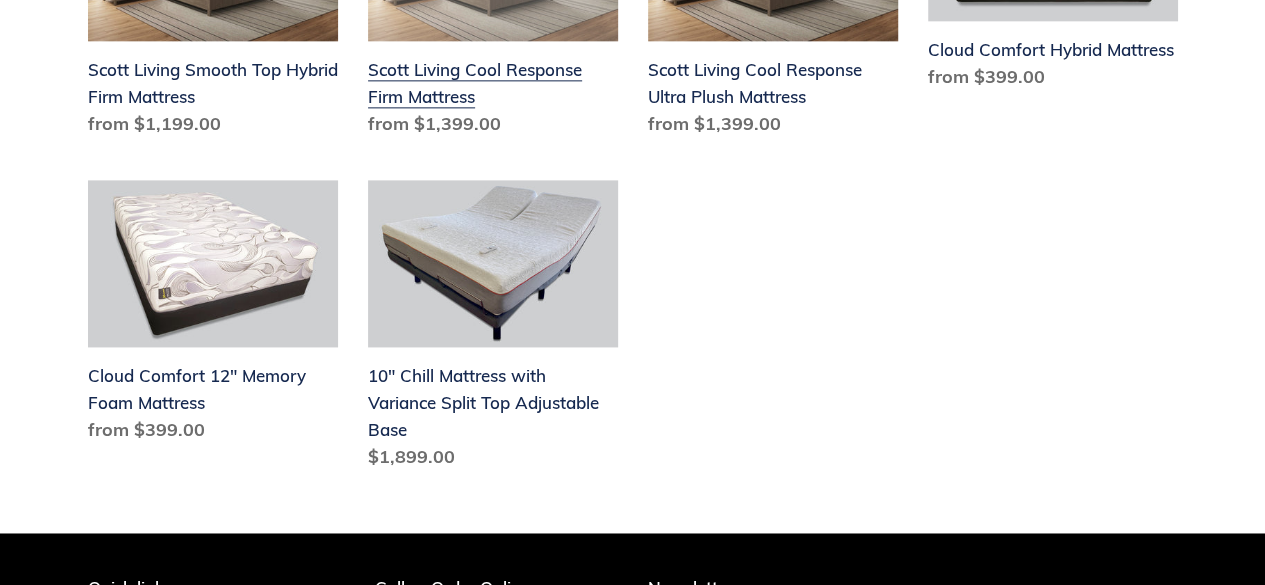 scroll, scrollTop: 1290, scrollLeft: 0, axis: vertical 